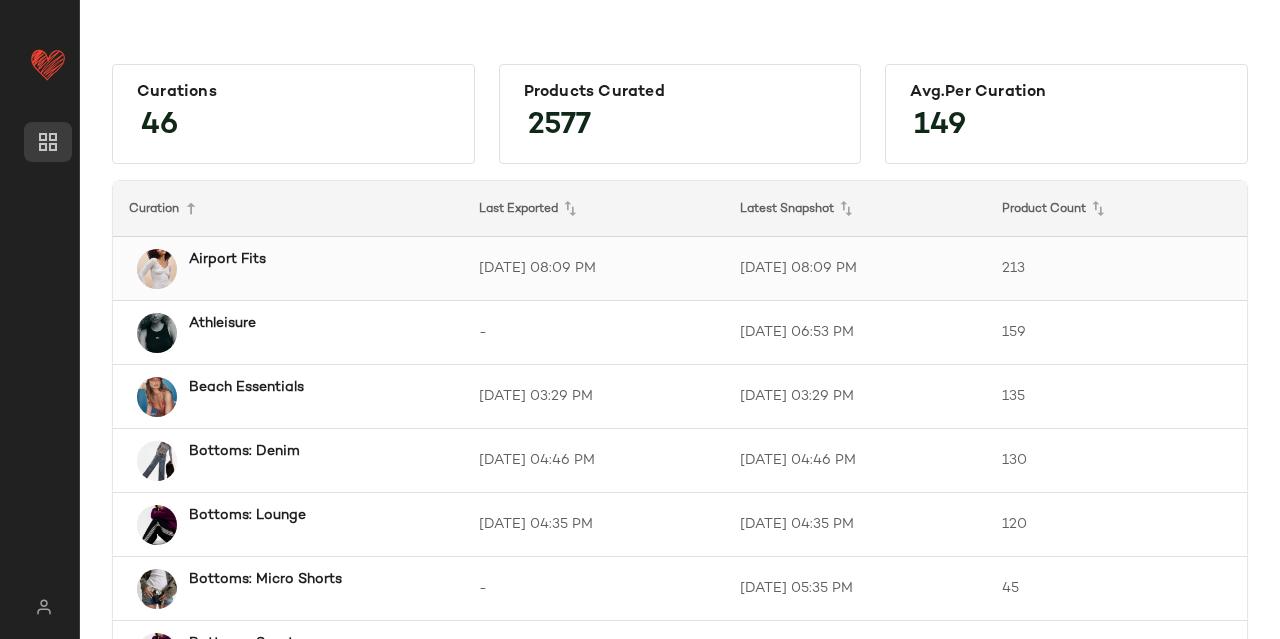 scroll, scrollTop: 0, scrollLeft: 0, axis: both 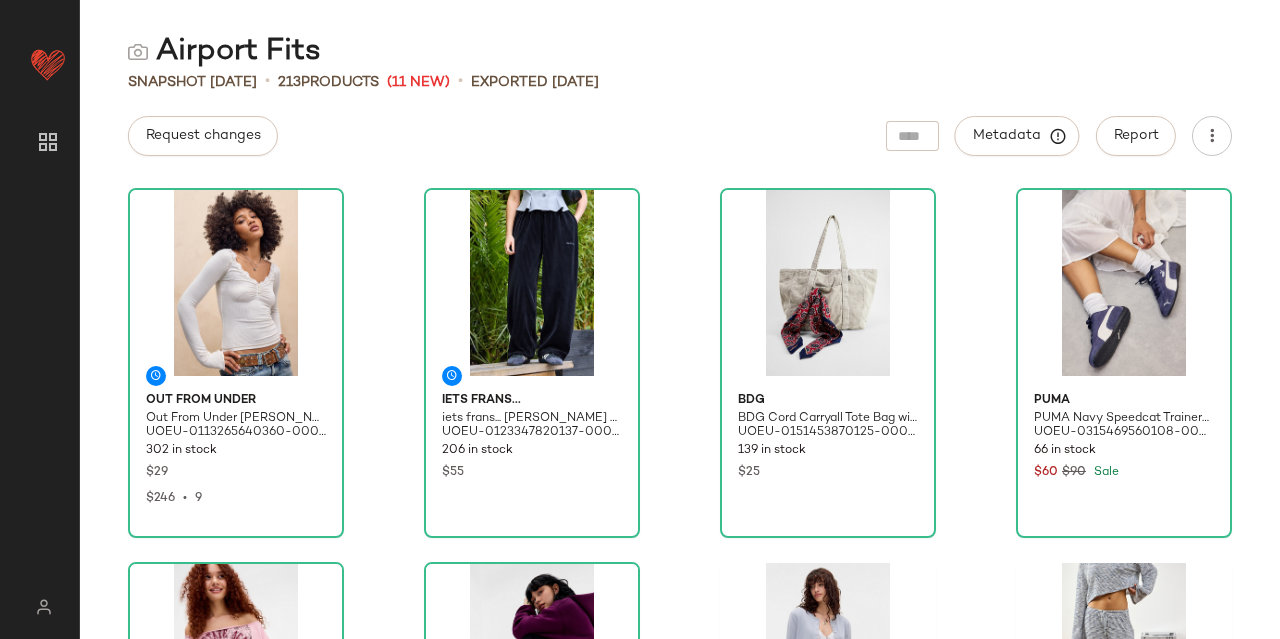 click on "Metadata   Report" 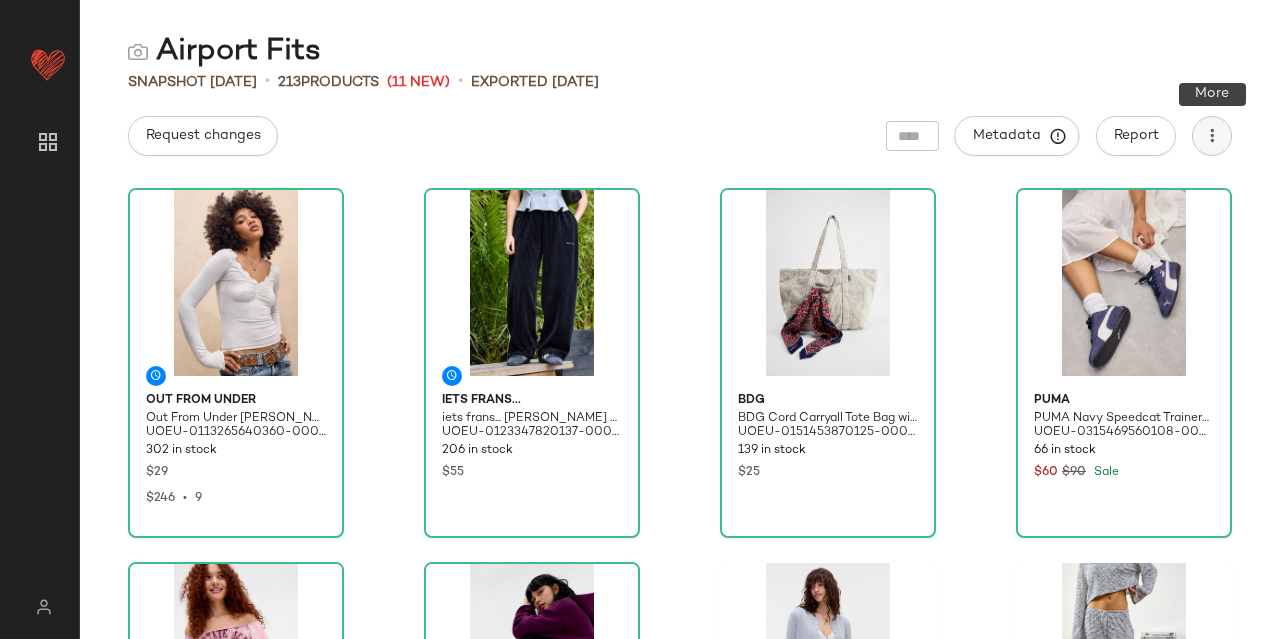 click 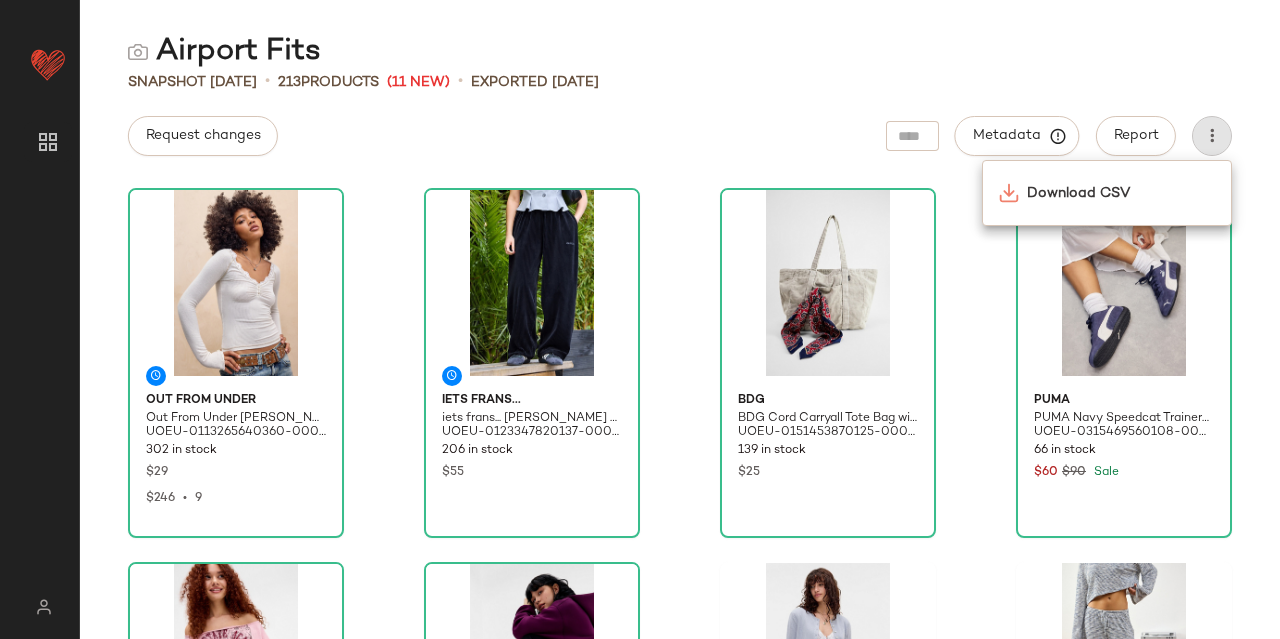 click on "Request changes   Metadata   Report" 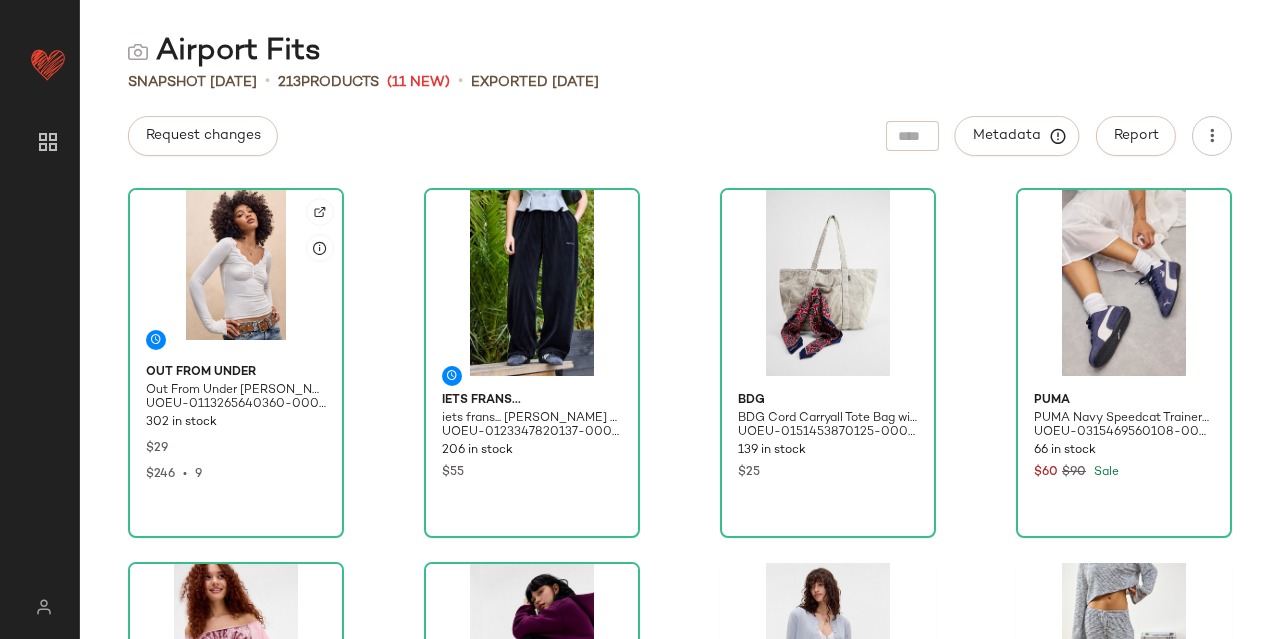 click 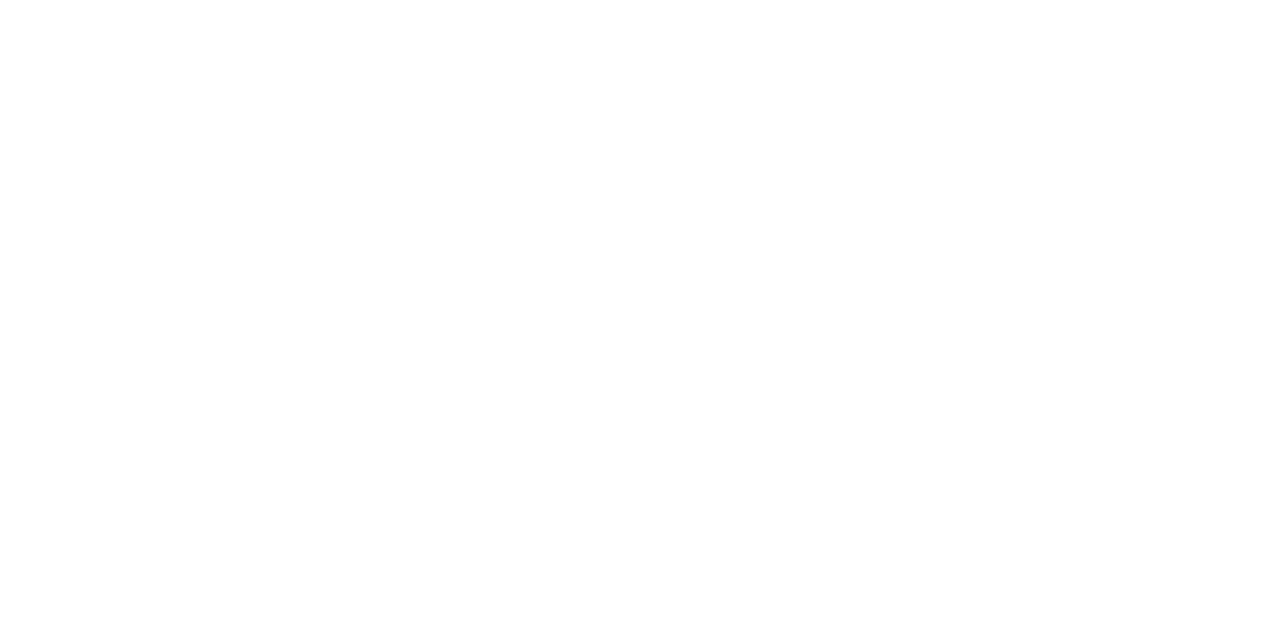 scroll, scrollTop: 0, scrollLeft: 0, axis: both 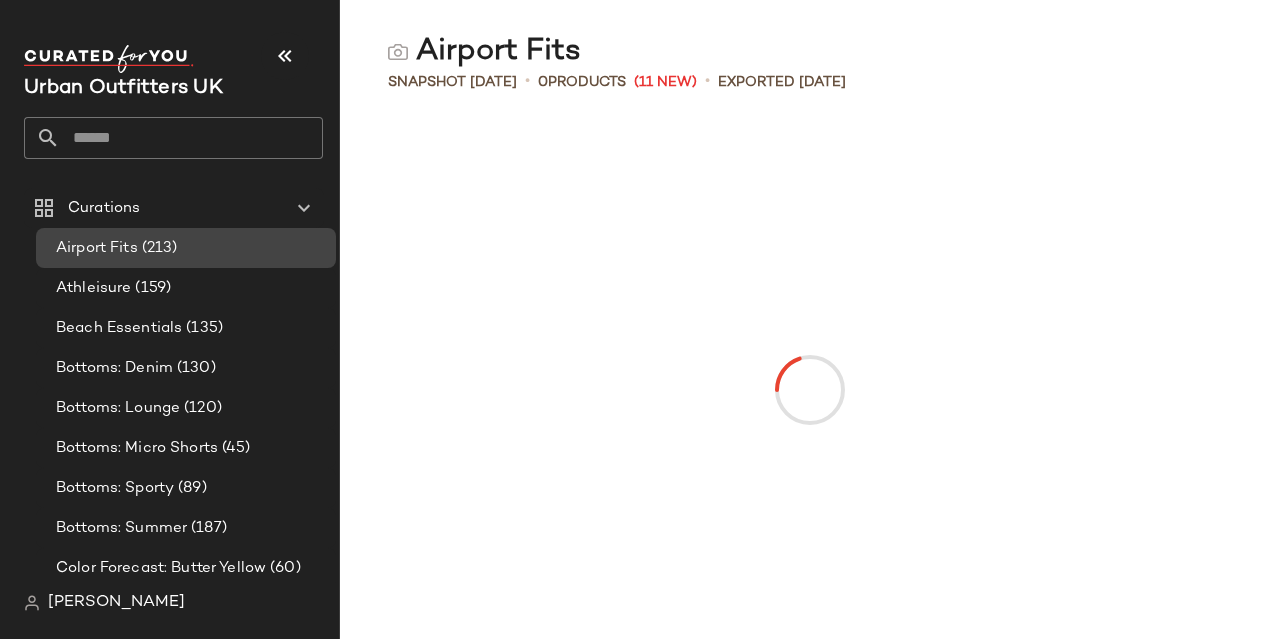 click on "(213)" at bounding box center [158, 248] 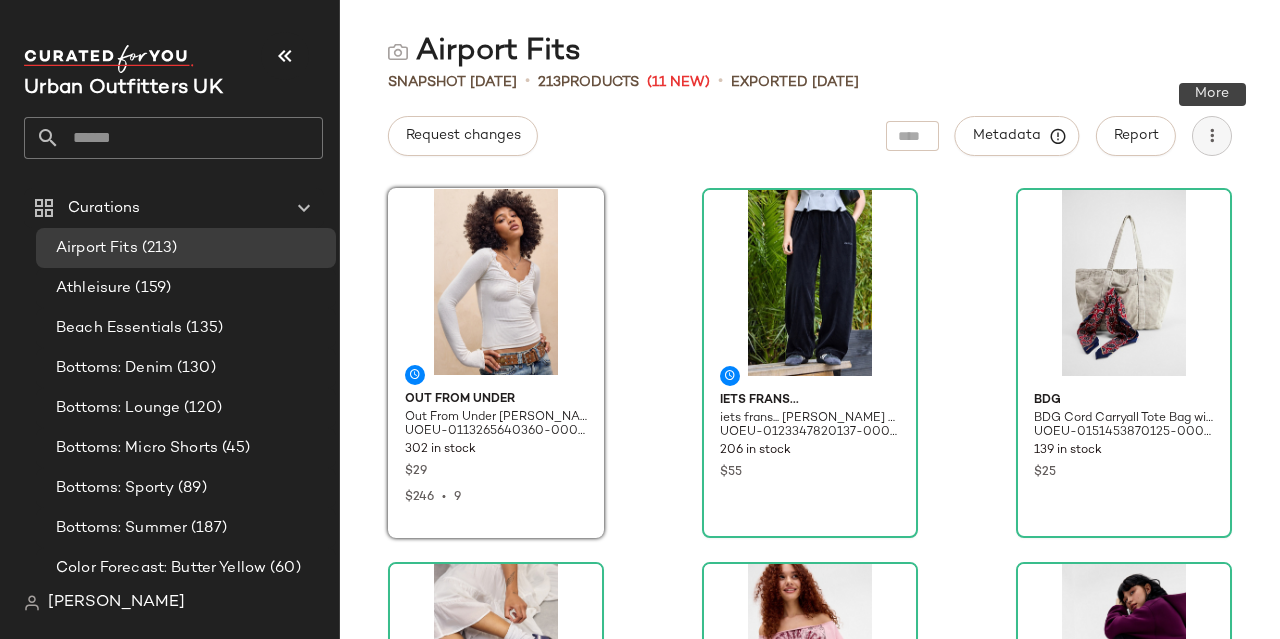click 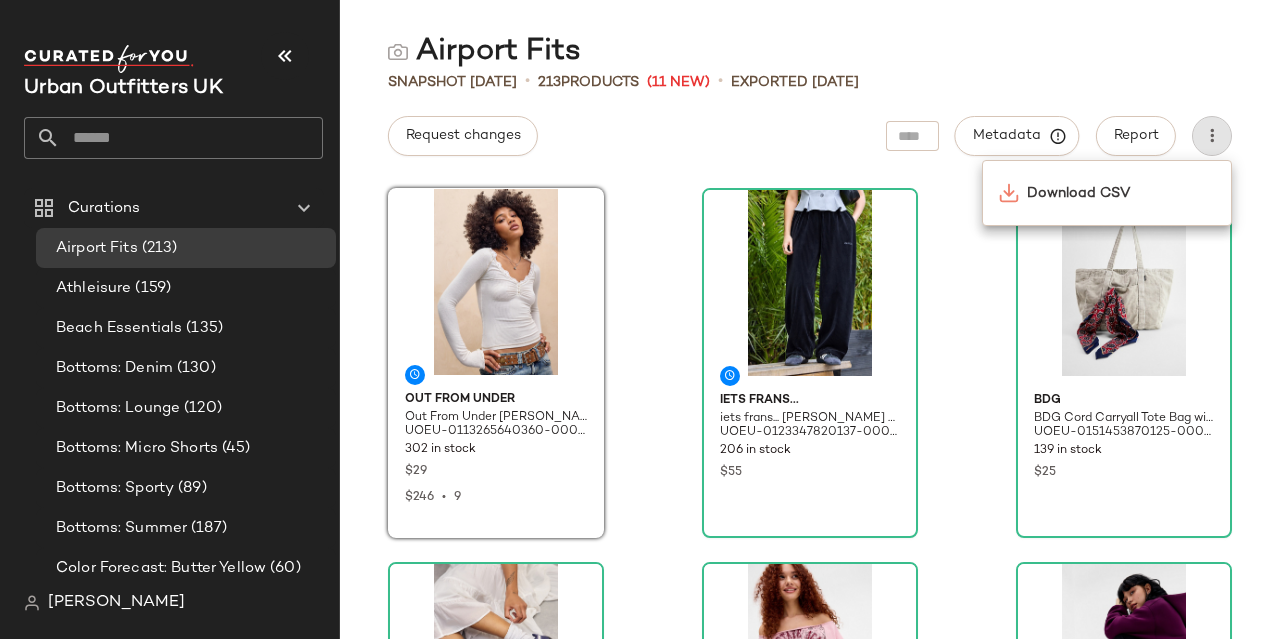 click on "Request changes   Metadata   Report" 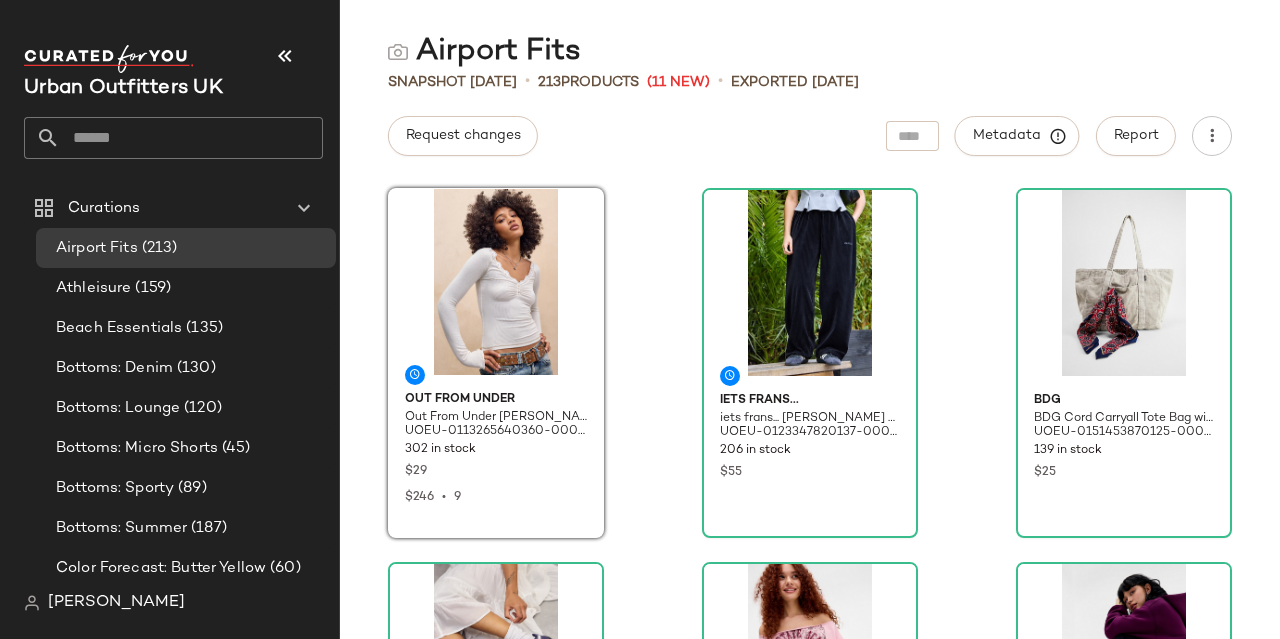 click 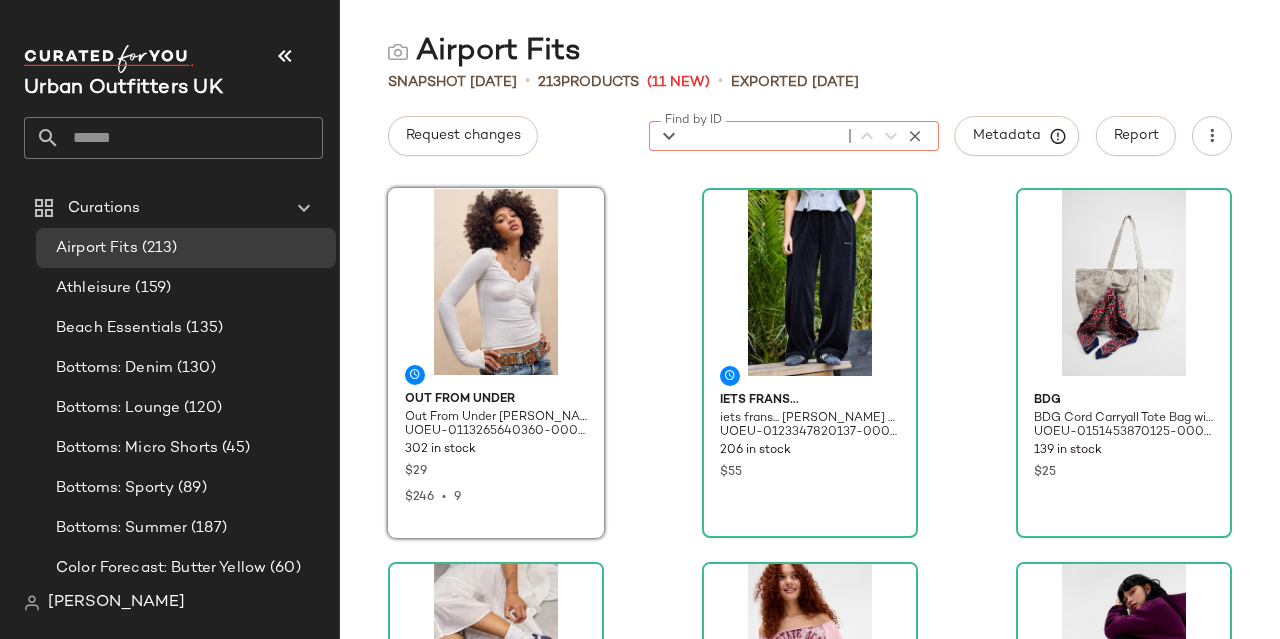 click on "Snapshot Jul 3rd  •  213  Products   (11 New)   •  Exported Jul 3rd" 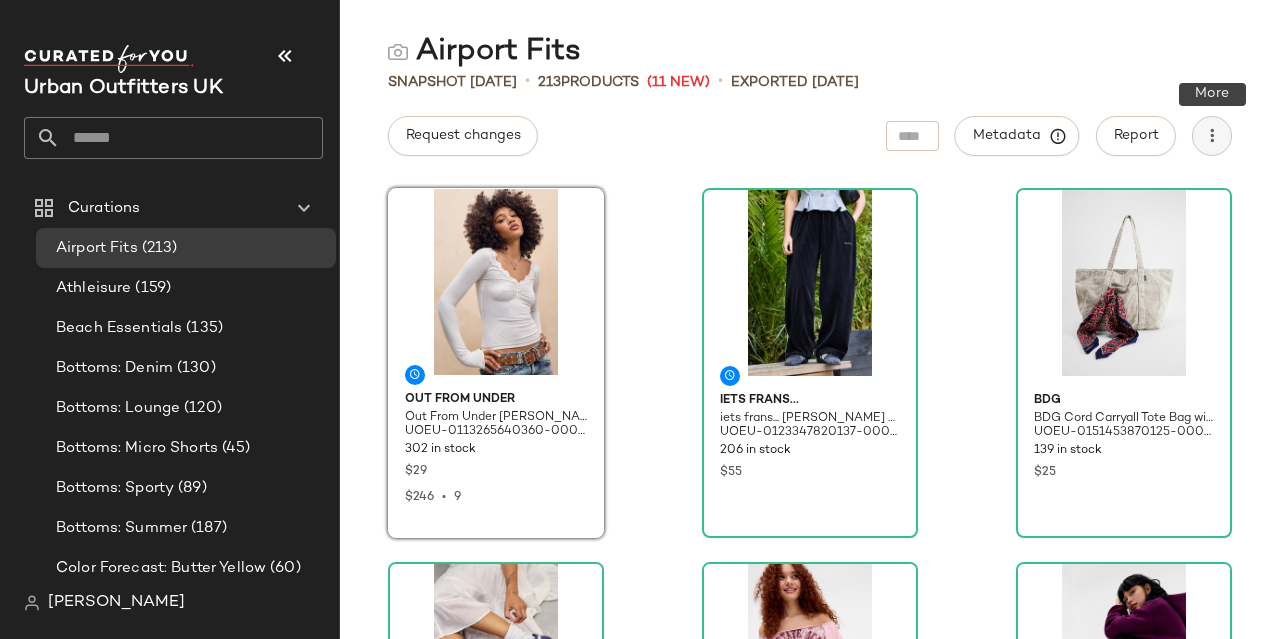 click 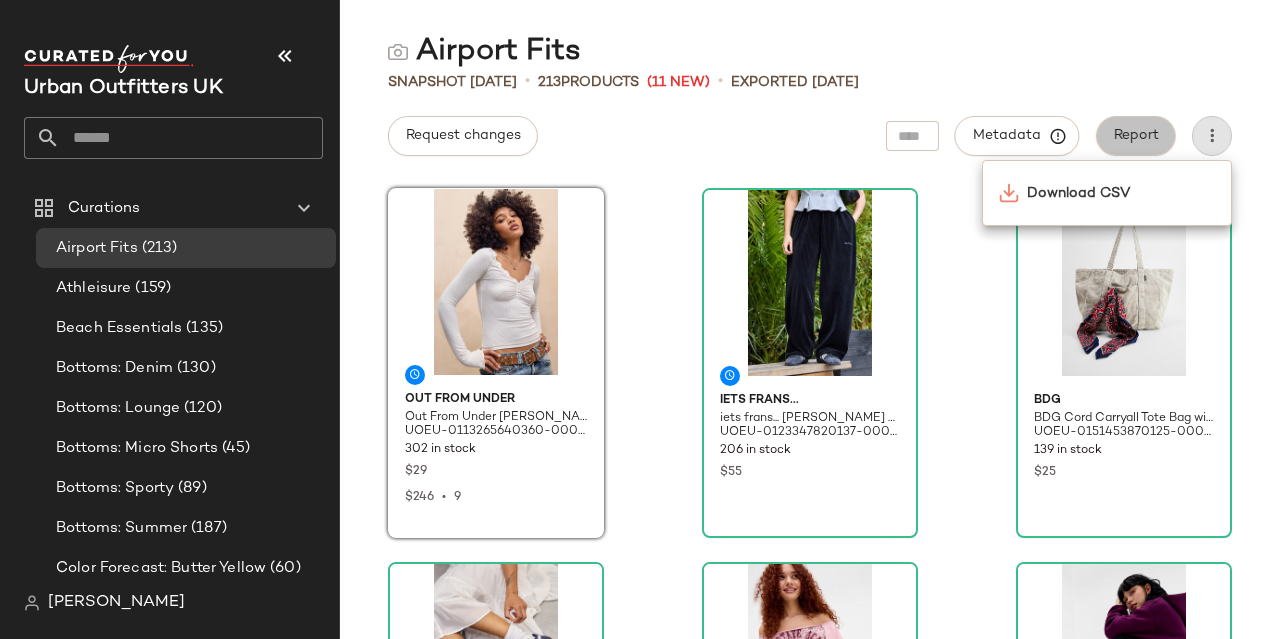 click on "Report" 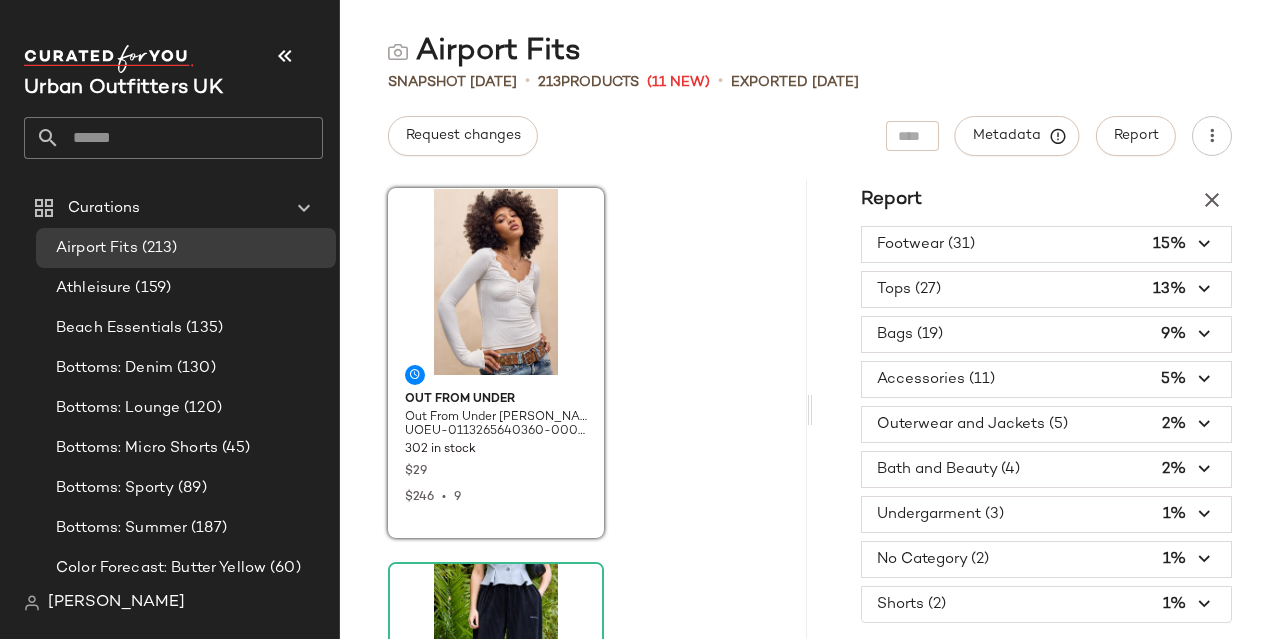 scroll, scrollTop: 0, scrollLeft: 0, axis: both 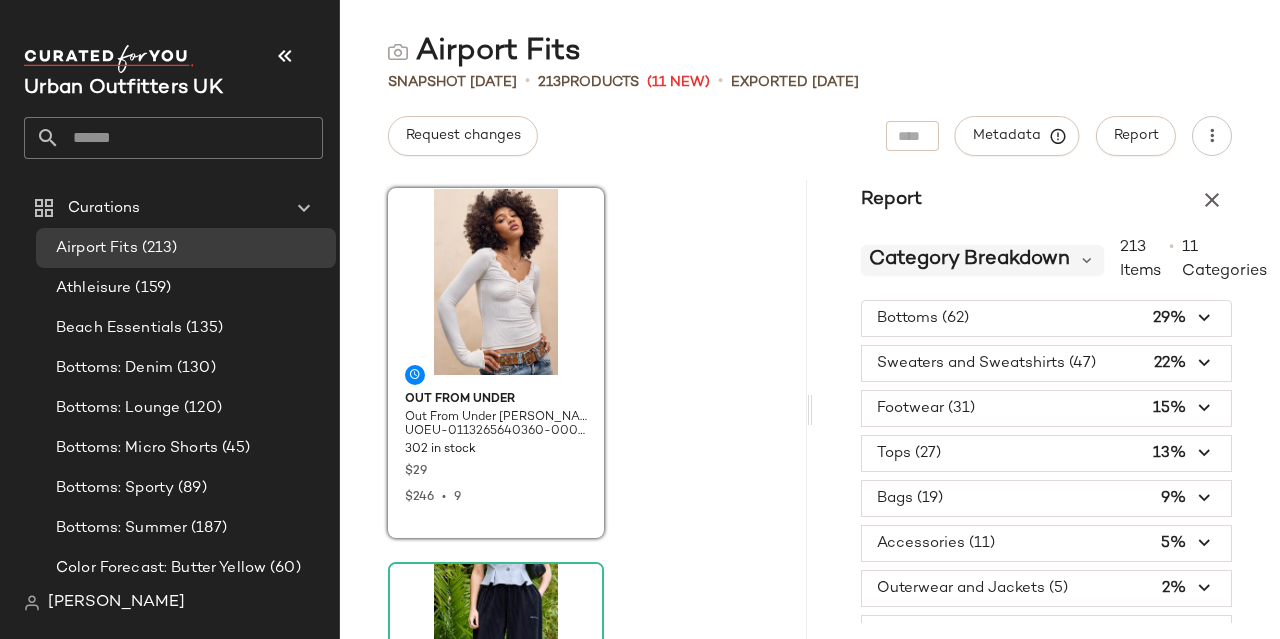 click on "Category Breakdown" at bounding box center [969, 260] 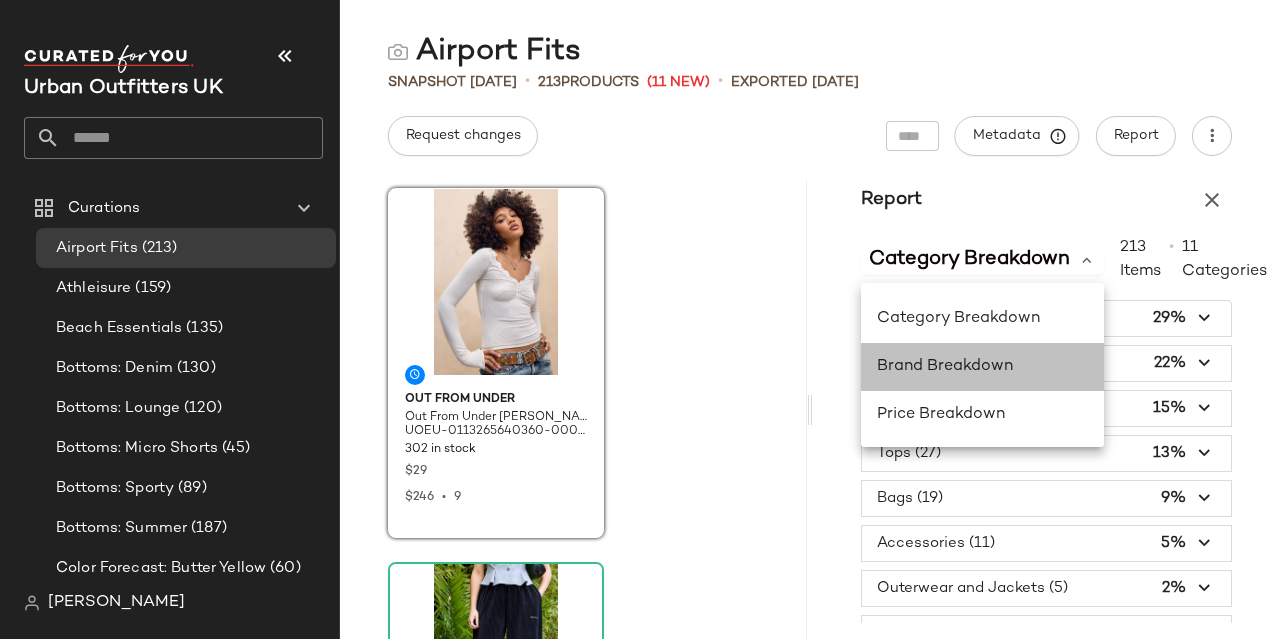 click on "Brand Breakdown" 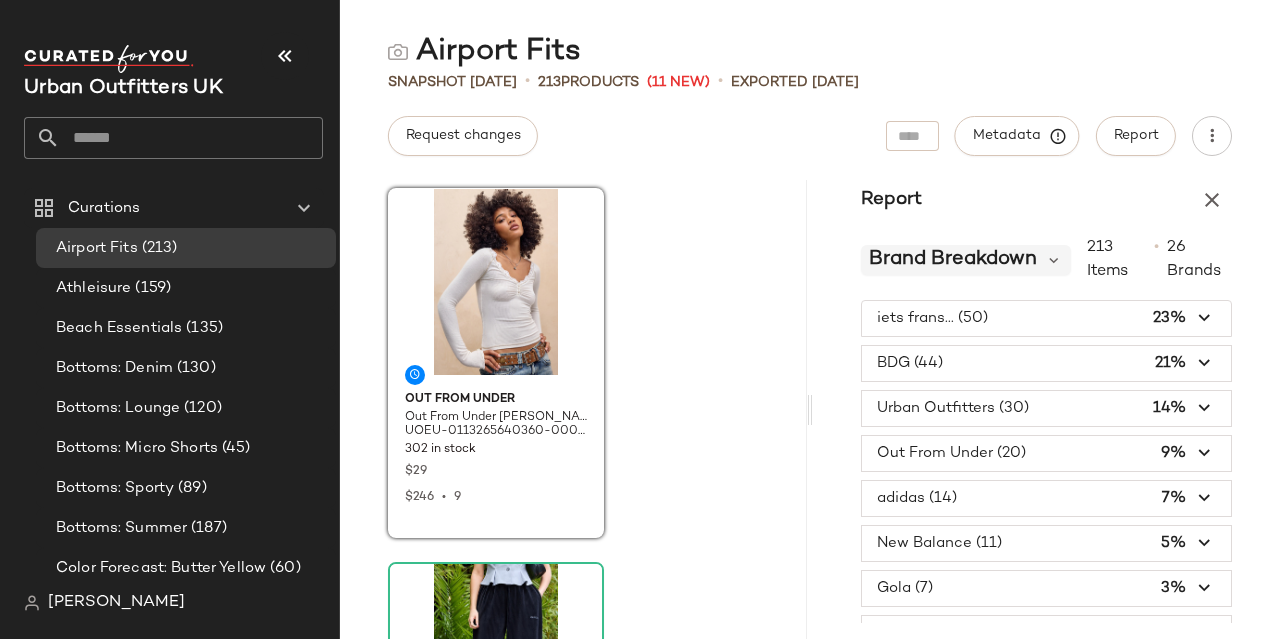 click on "Brand Breakdown" at bounding box center (953, 260) 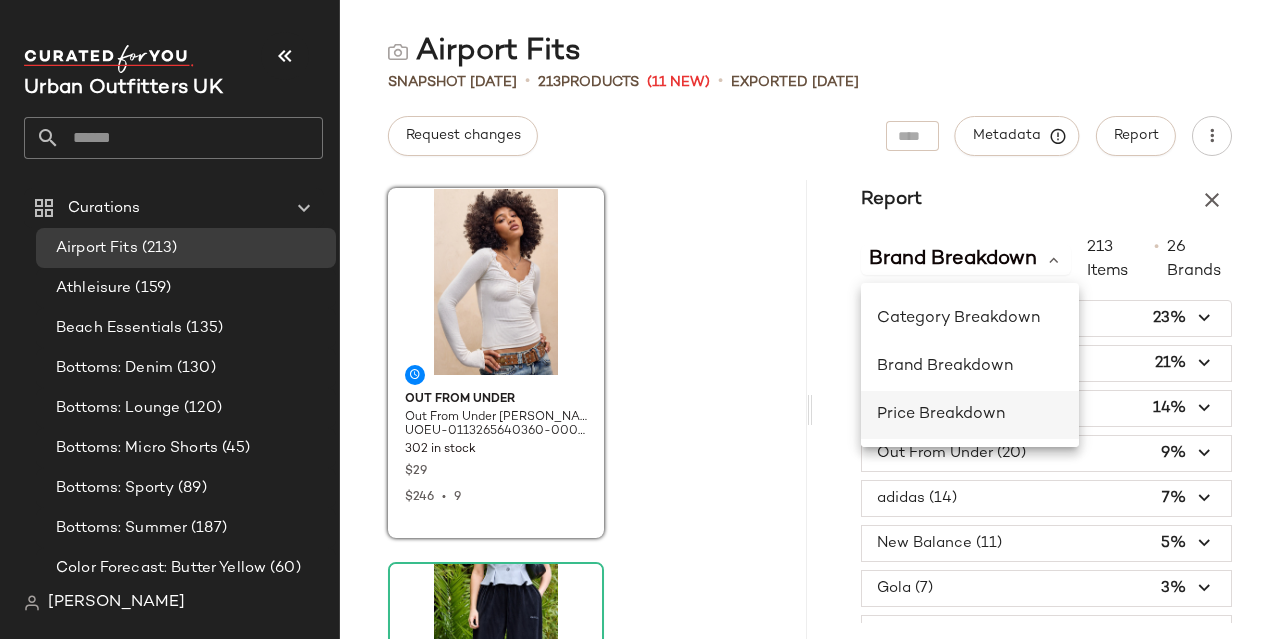 click on "Price Breakdown" 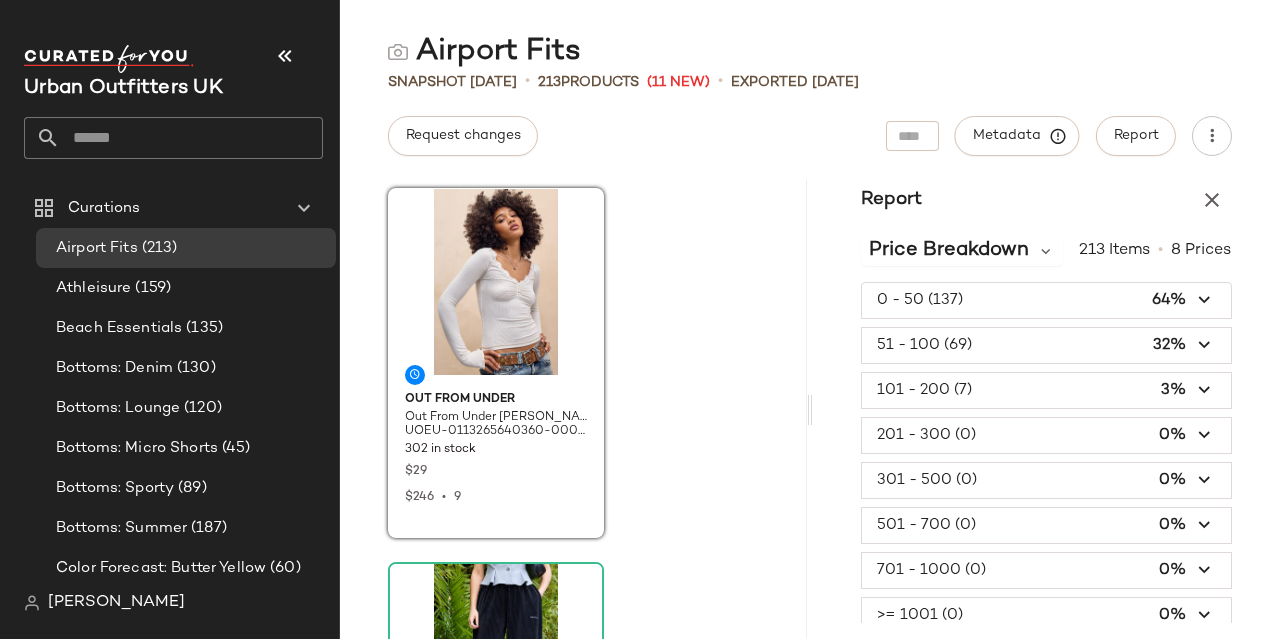 scroll, scrollTop: 23, scrollLeft: 0, axis: vertical 